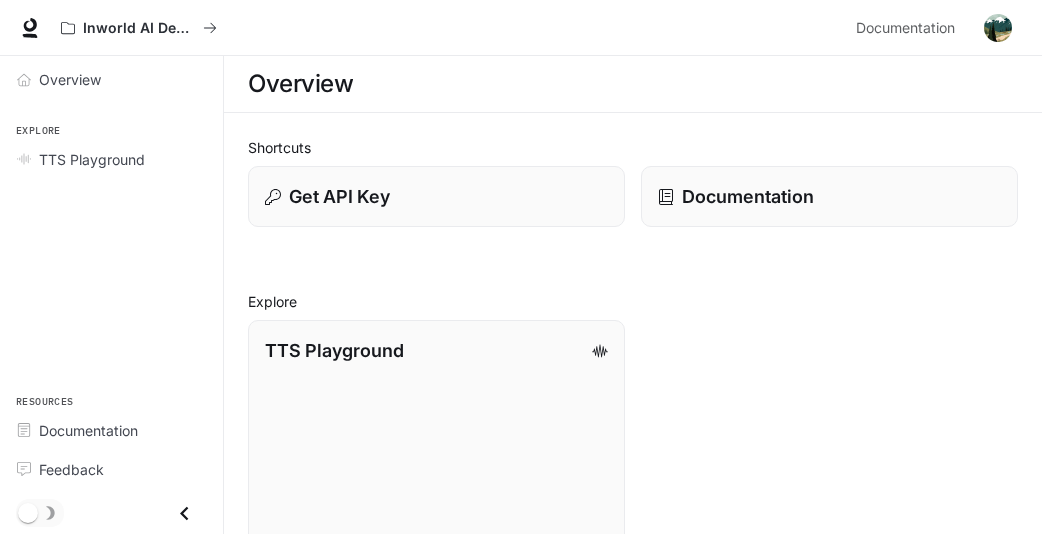 scroll, scrollTop: 0, scrollLeft: 0, axis: both 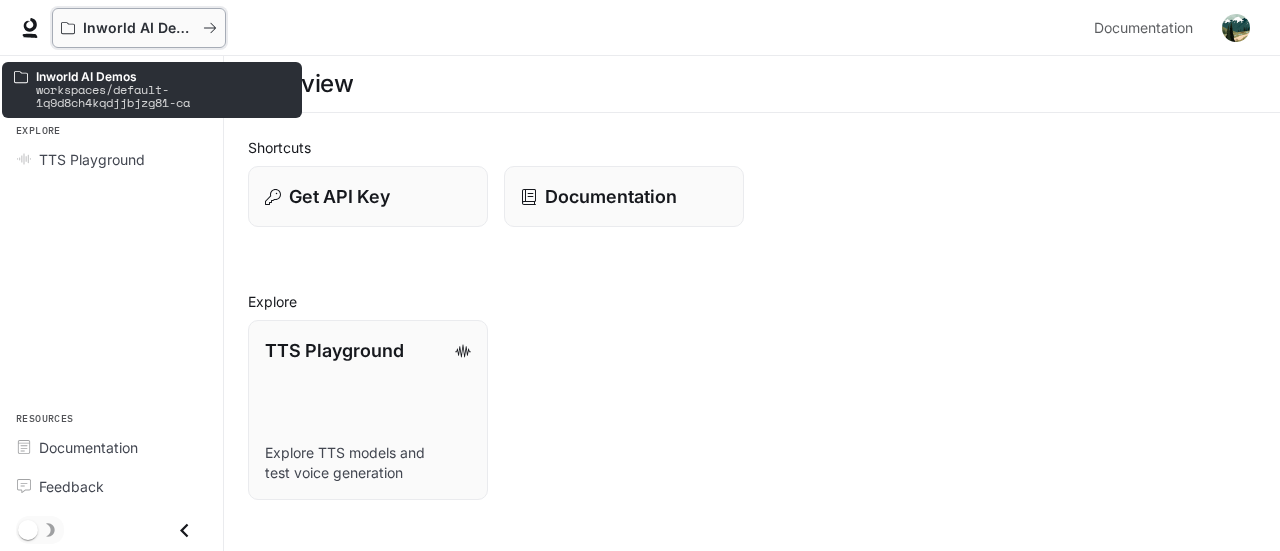 click 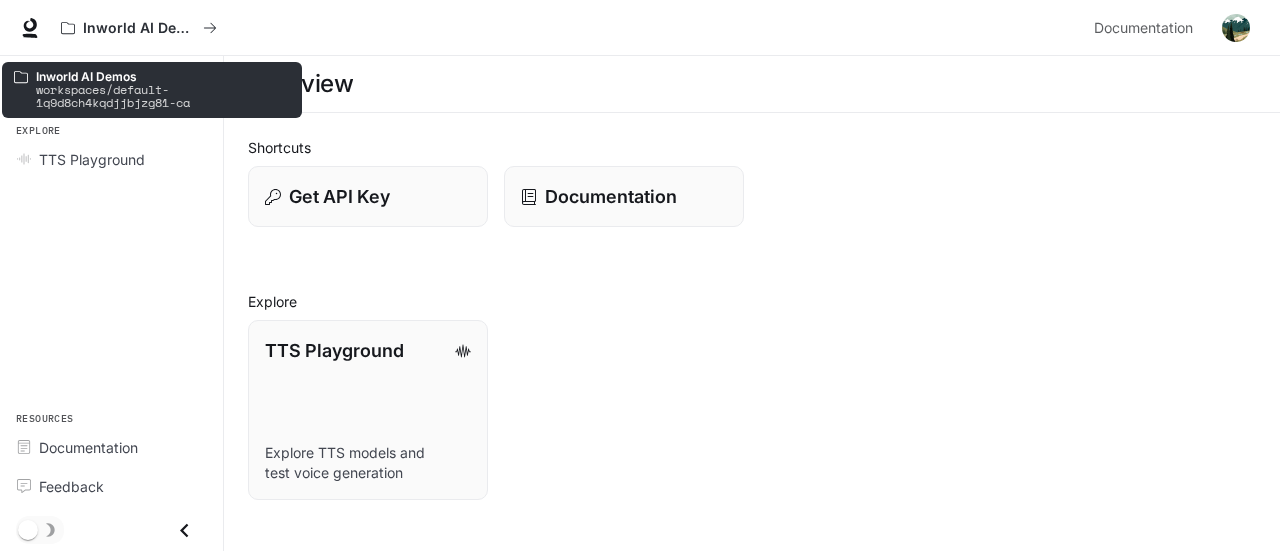 click on "workspaces/default-1q9d8ch4kqdjjbjzg81-ca" at bounding box center (163, 96) 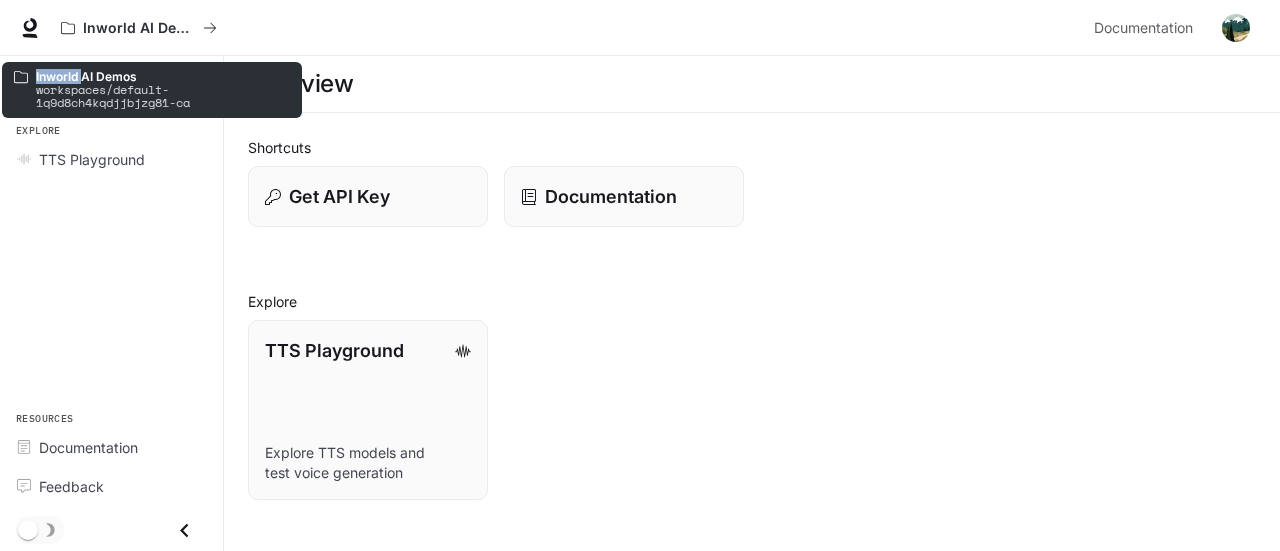 click 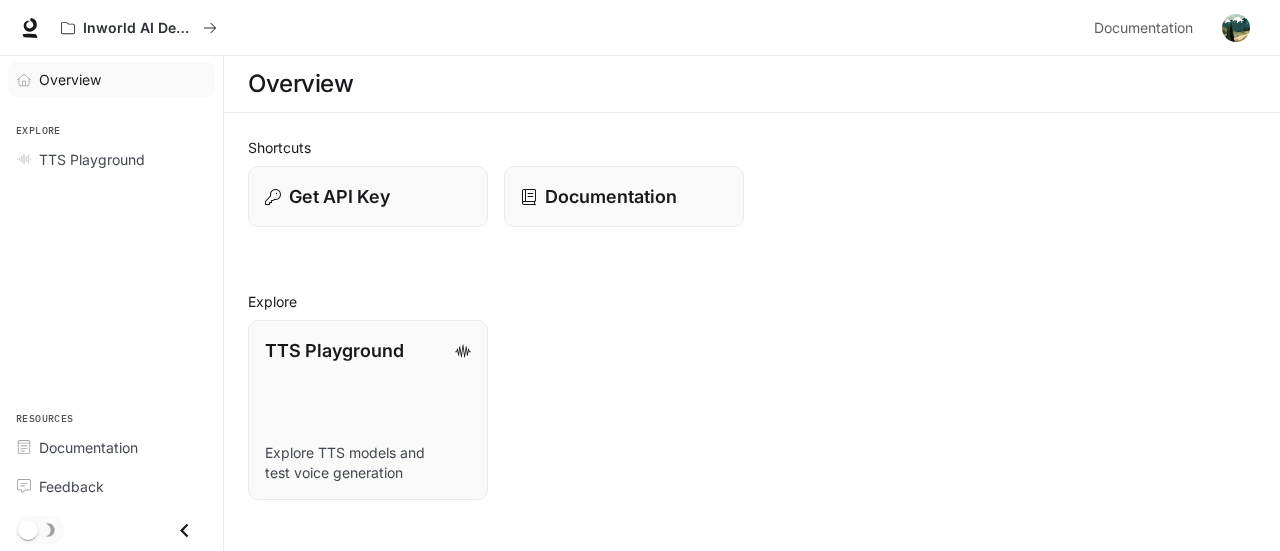 click on "Overview" at bounding box center (70, 79) 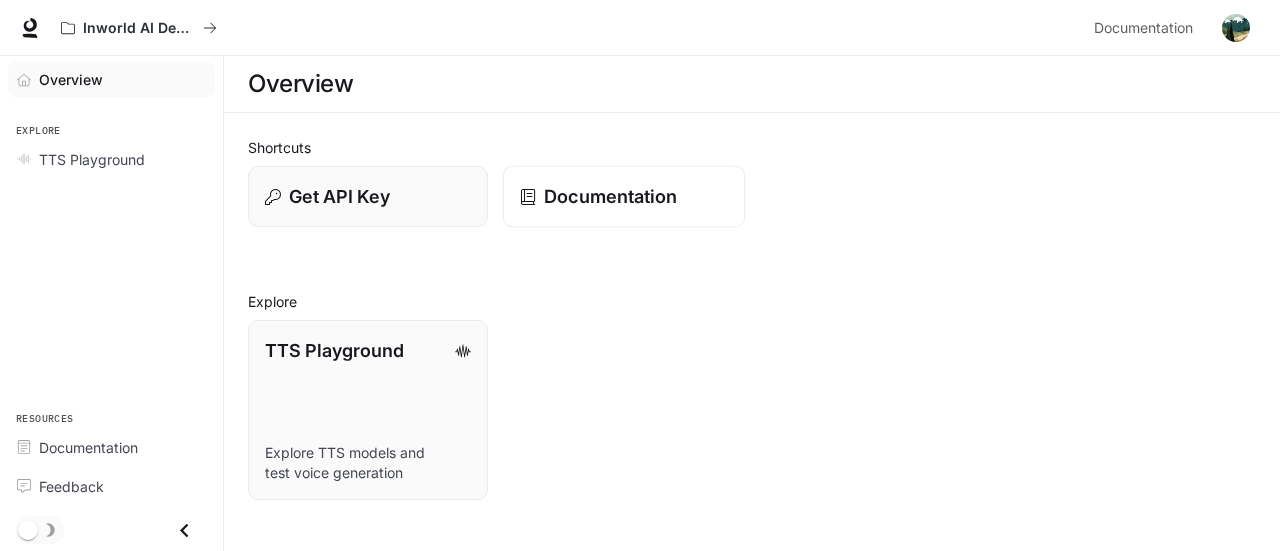 click on "Documentation" at bounding box center [610, 196] 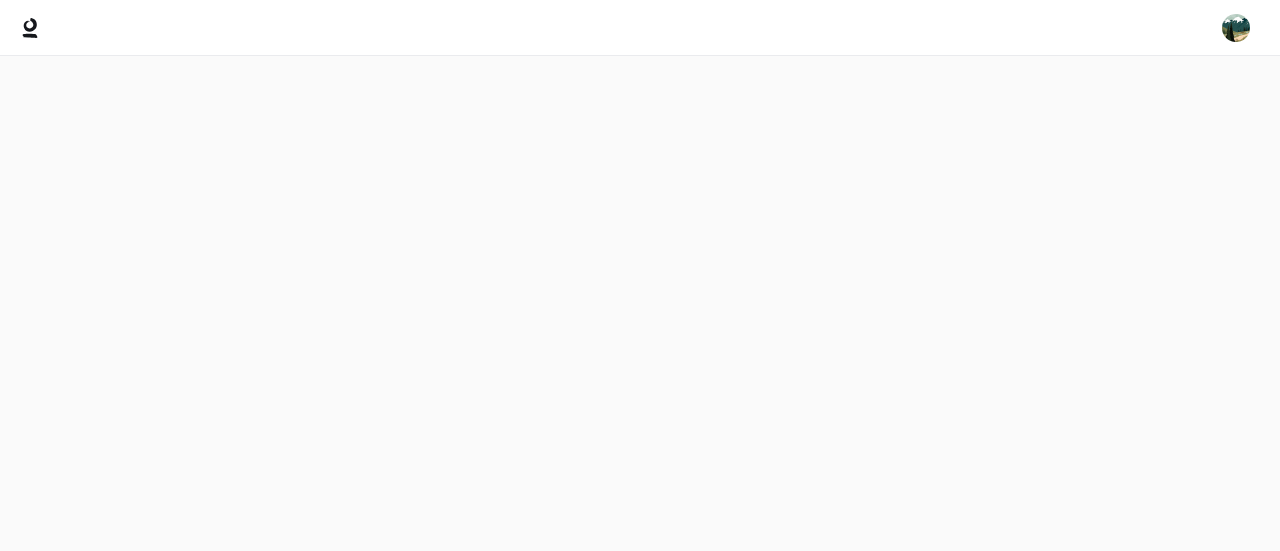 click at bounding box center (640, 303) 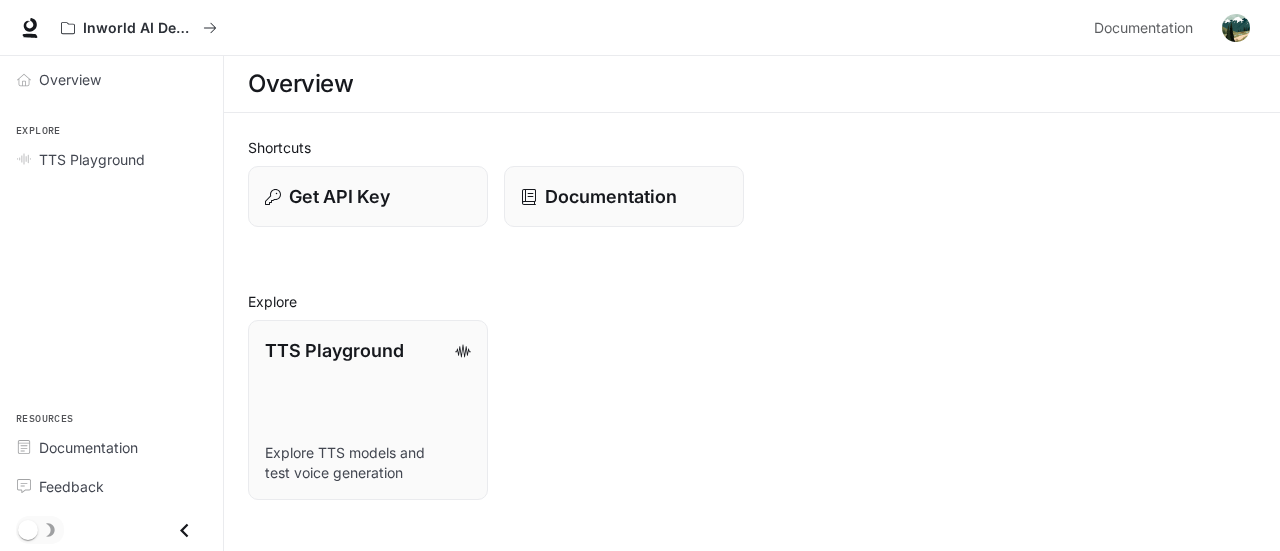 scroll, scrollTop: 0, scrollLeft: 0, axis: both 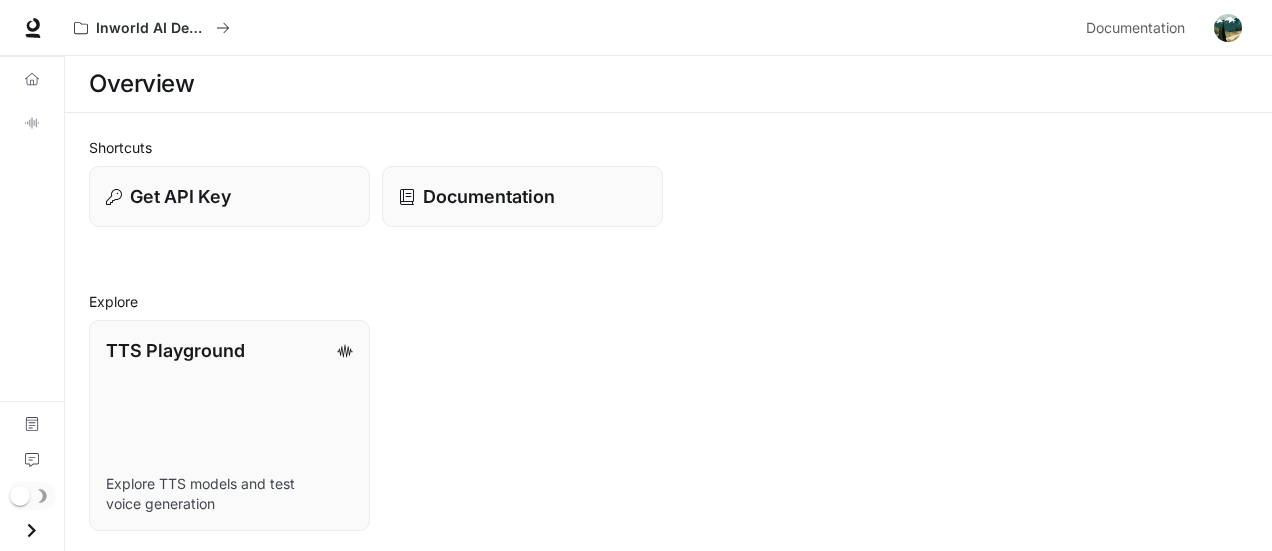 click 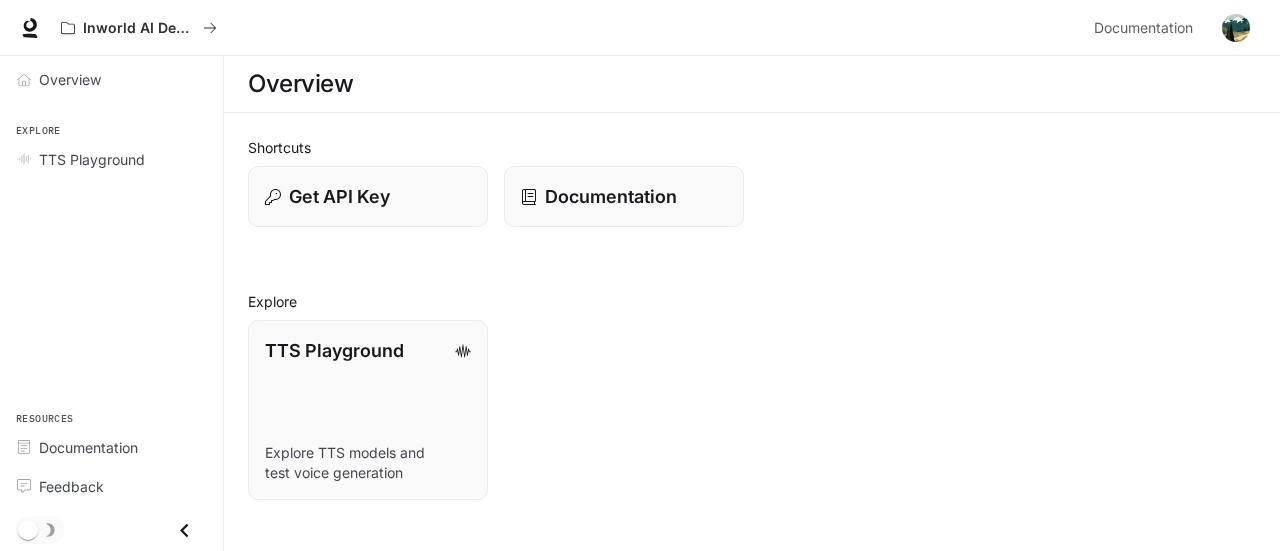 click at bounding box center (1236, 28) 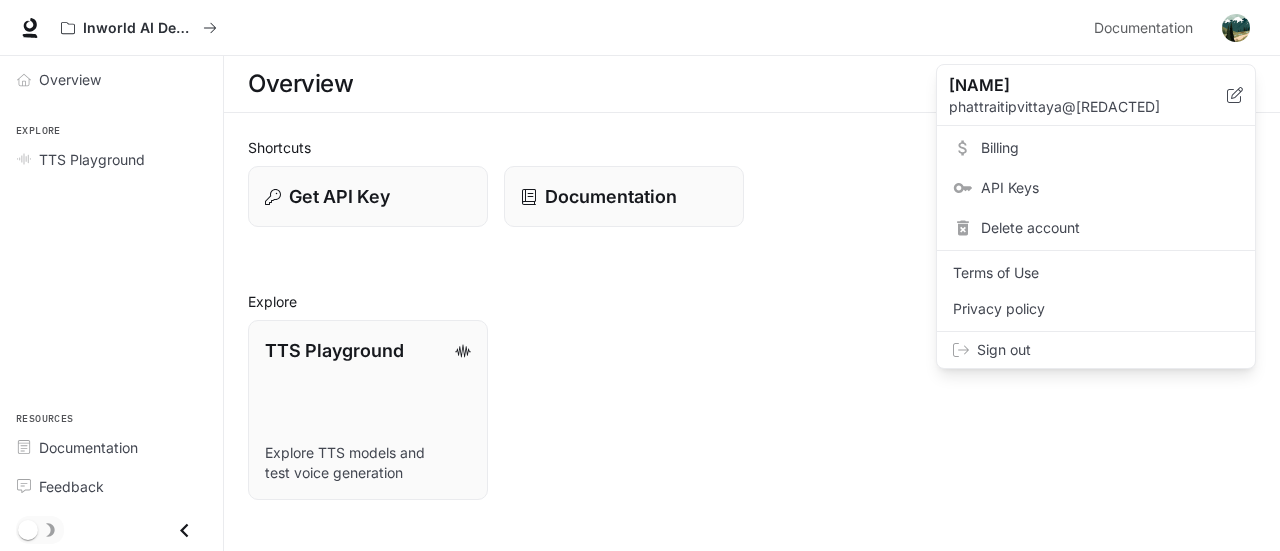 click at bounding box center [640, 275] 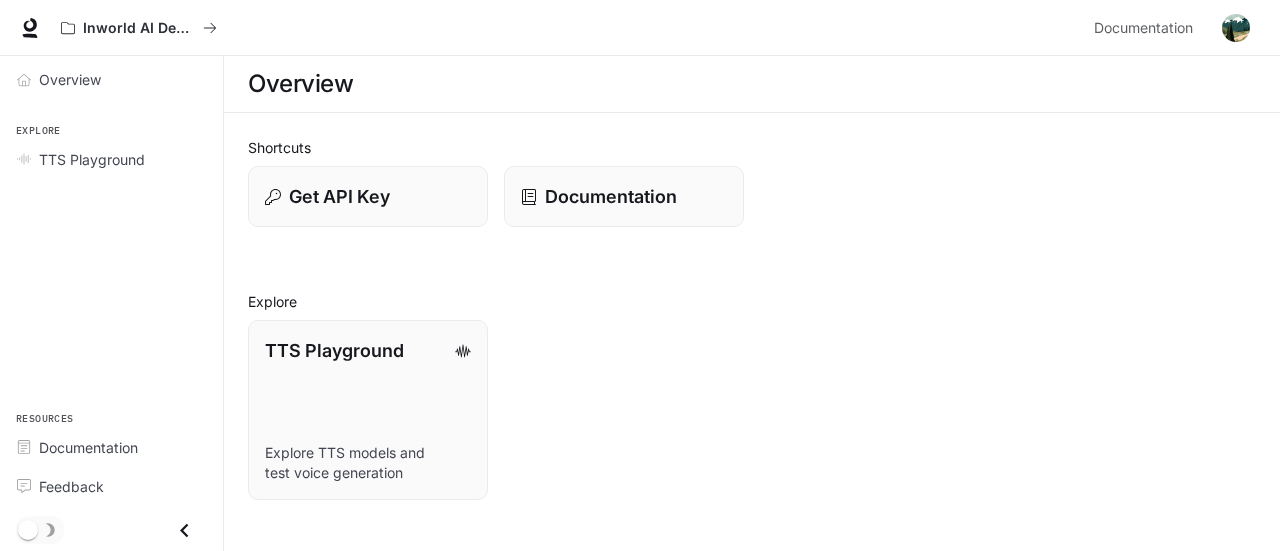 click at bounding box center (1236, 28) 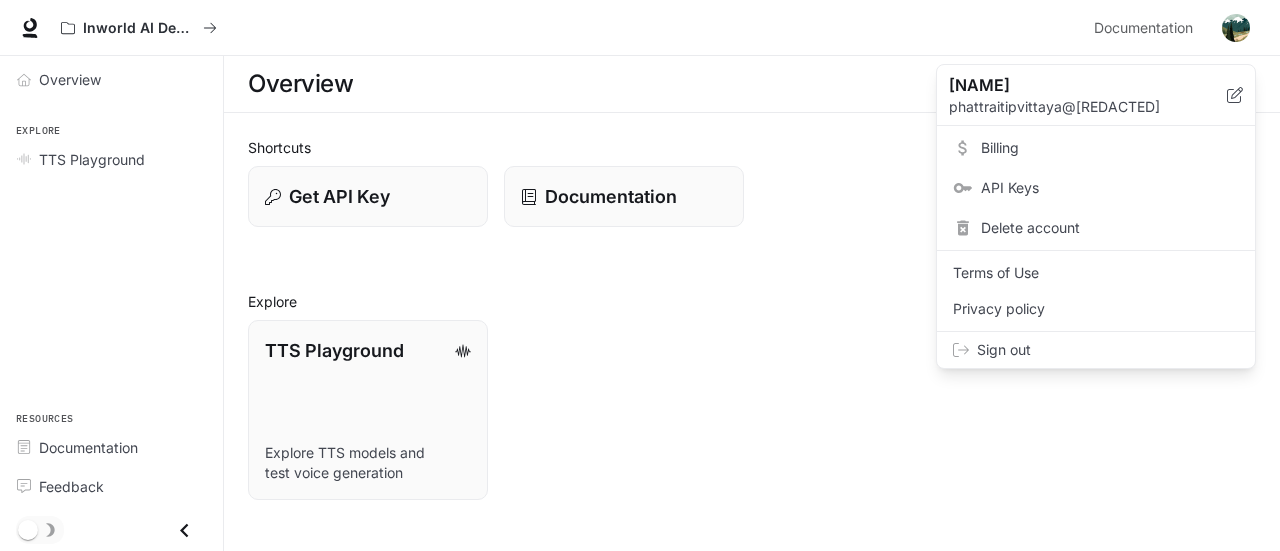 click 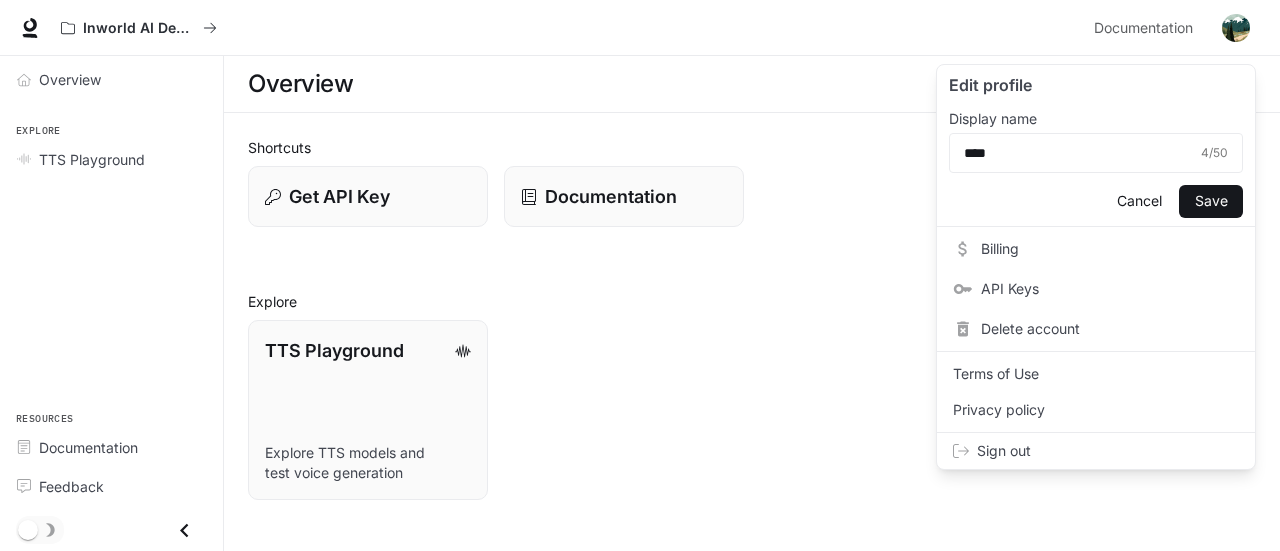 click at bounding box center [640, 275] 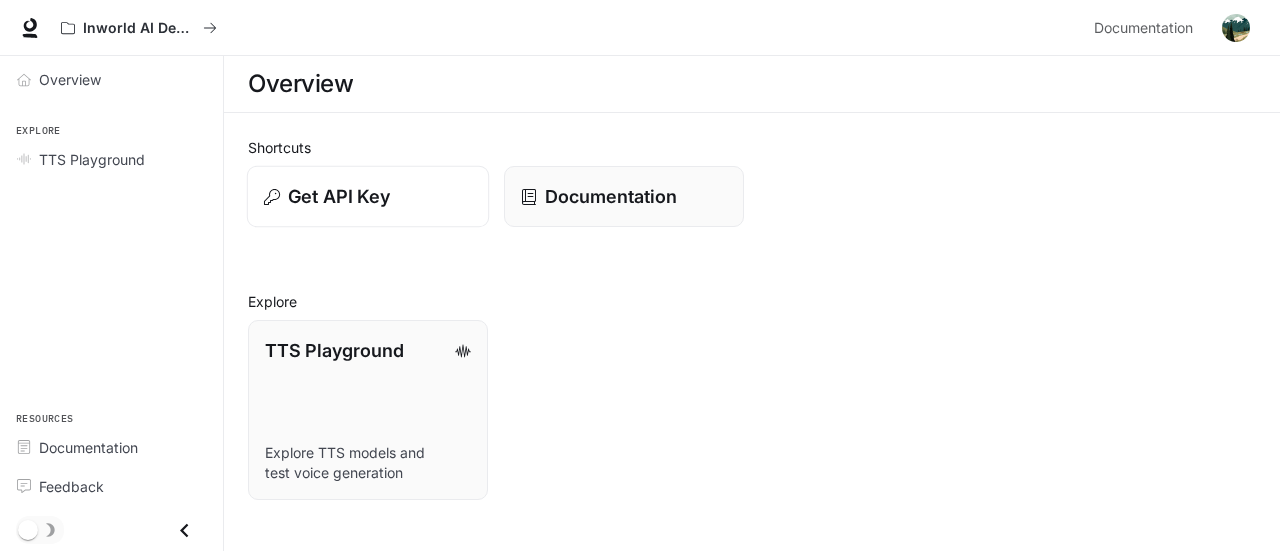 click on "Get API Key" at bounding box center (368, 196) 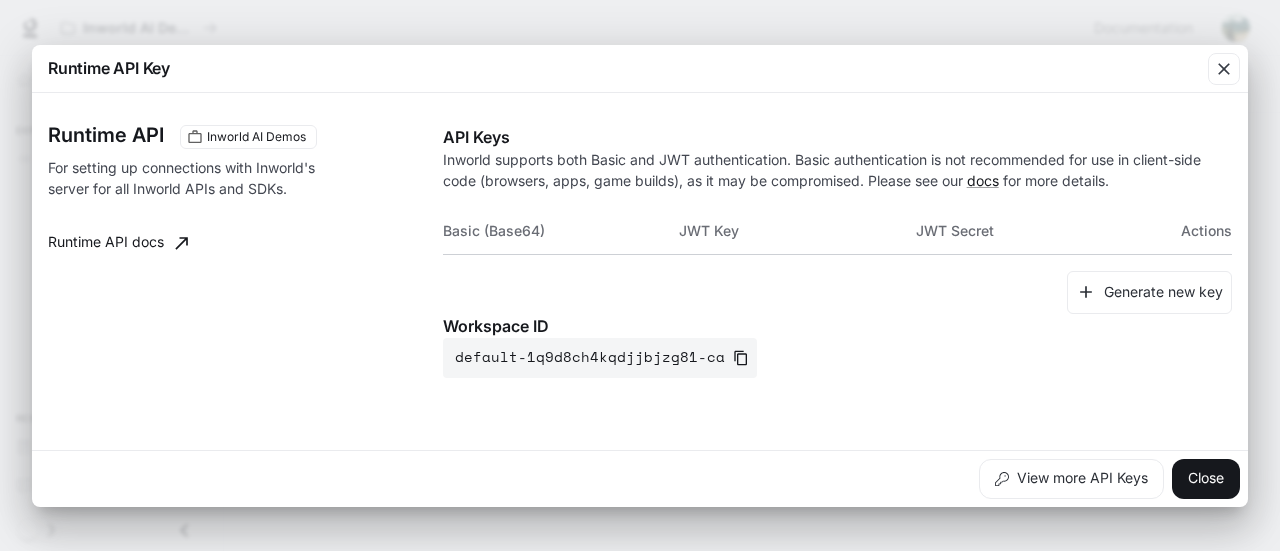 click on "Basic (Base64)" at bounding box center (561, 231) 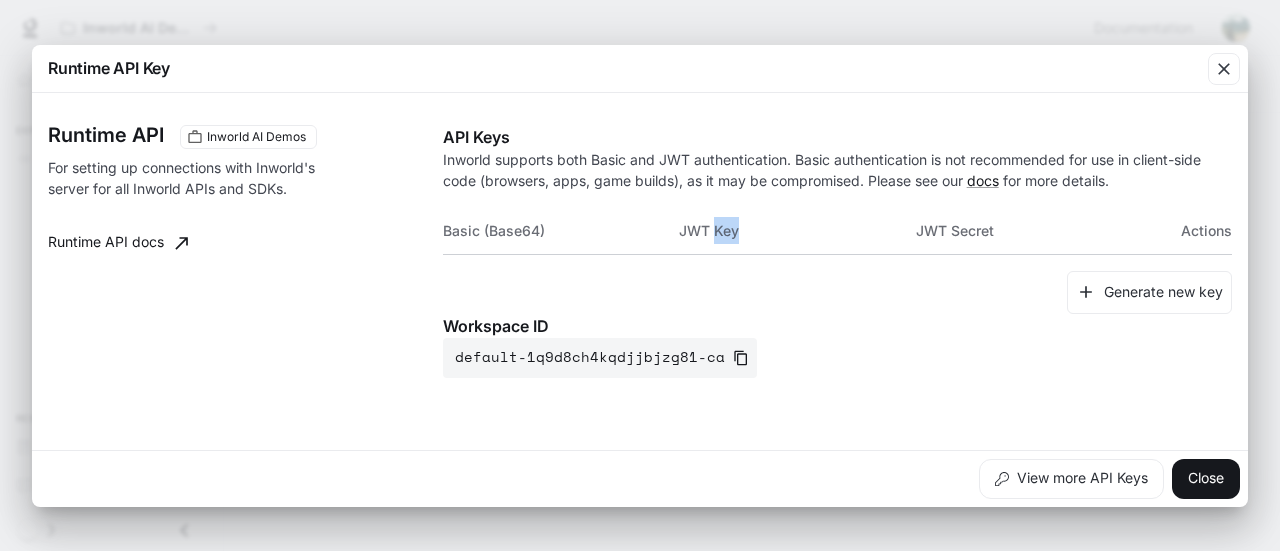 click on "JWT Key" at bounding box center (797, 231) 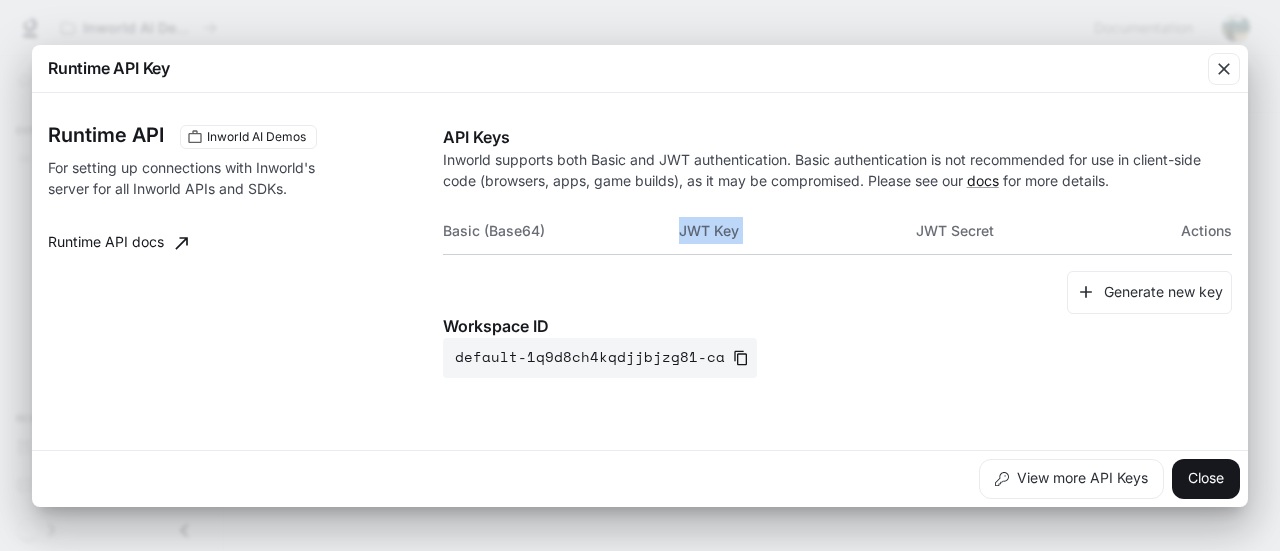 click on "JWT Key" at bounding box center (797, 231) 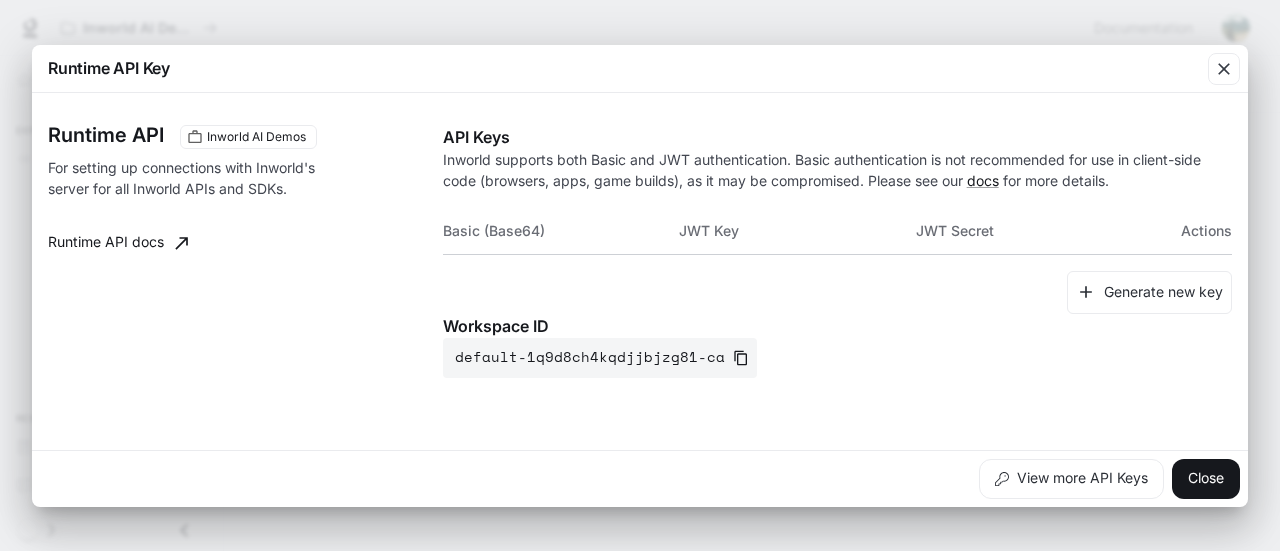 click on "Generate new key" at bounding box center [837, 292] 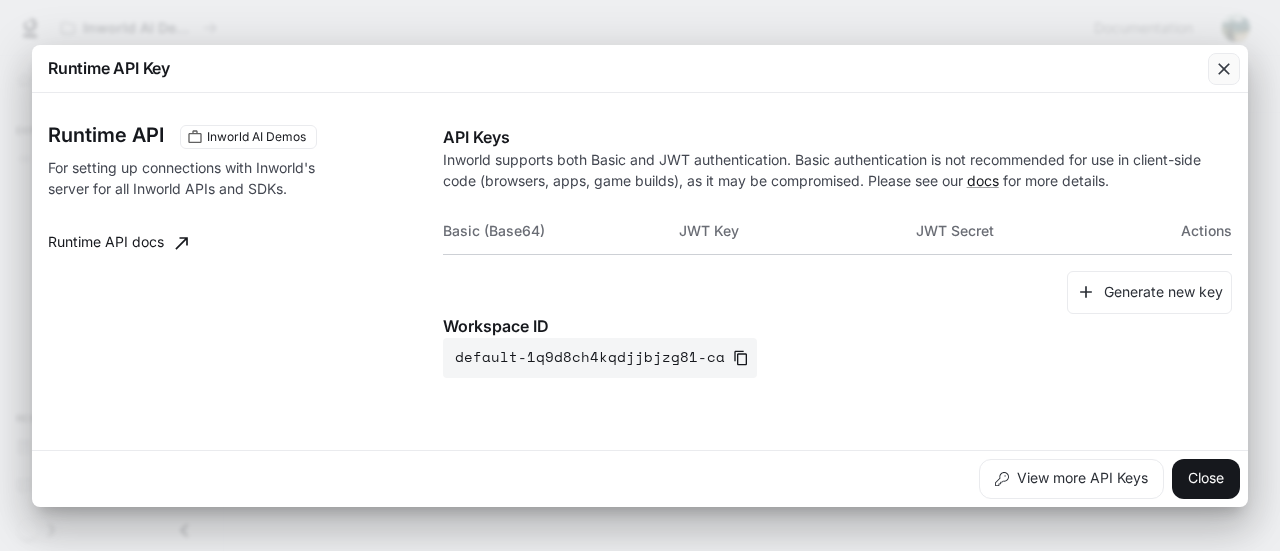 click 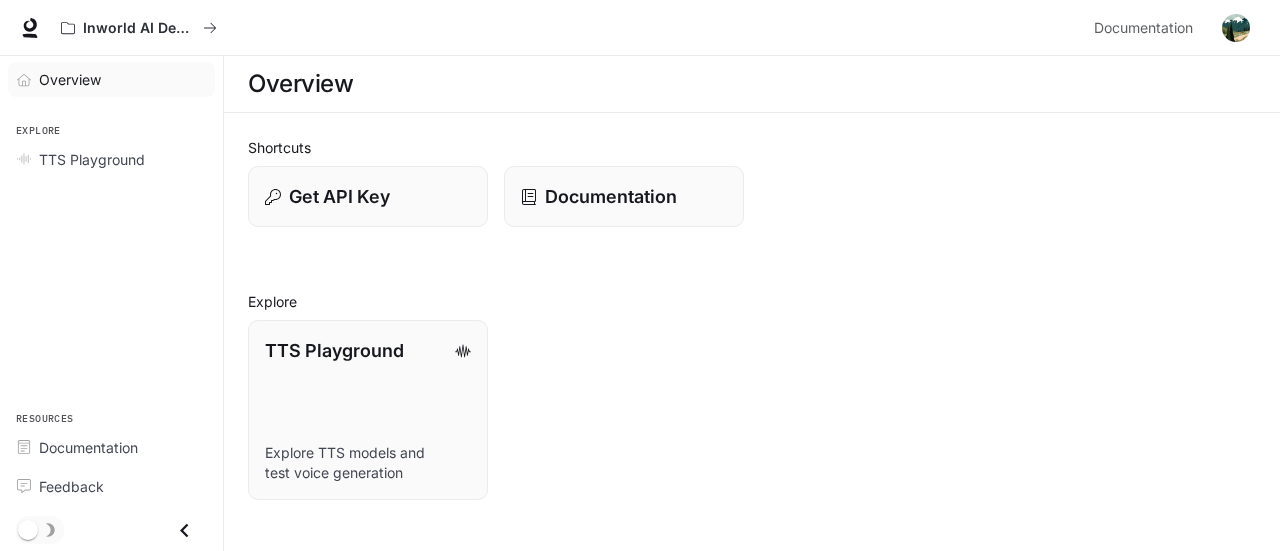 click on "Overview" at bounding box center [111, 79] 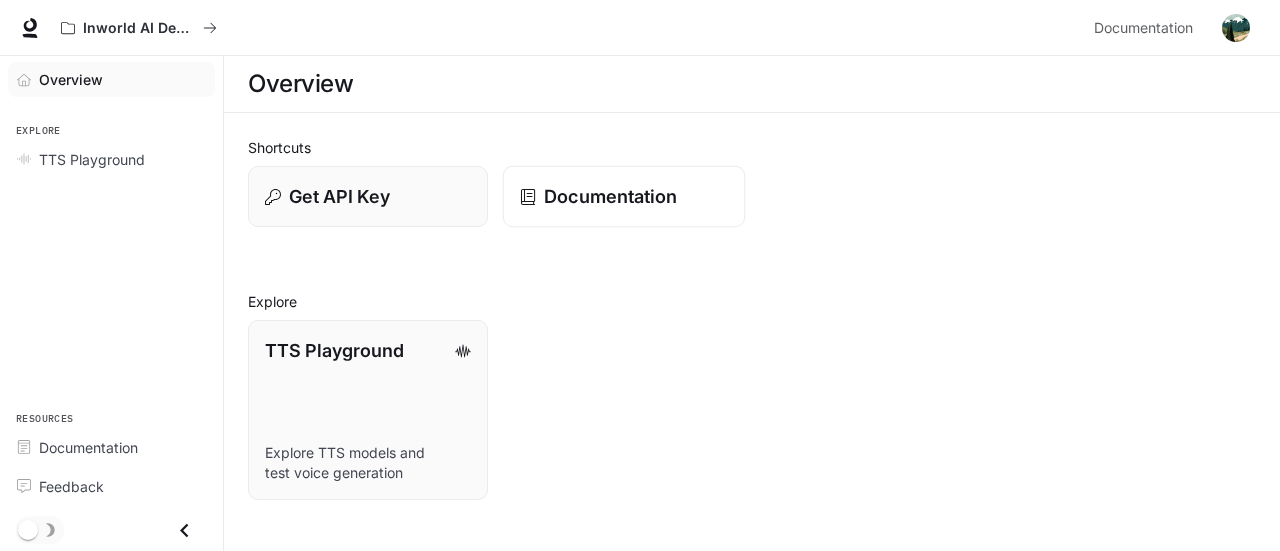 click on "Documentation" at bounding box center (610, 196) 